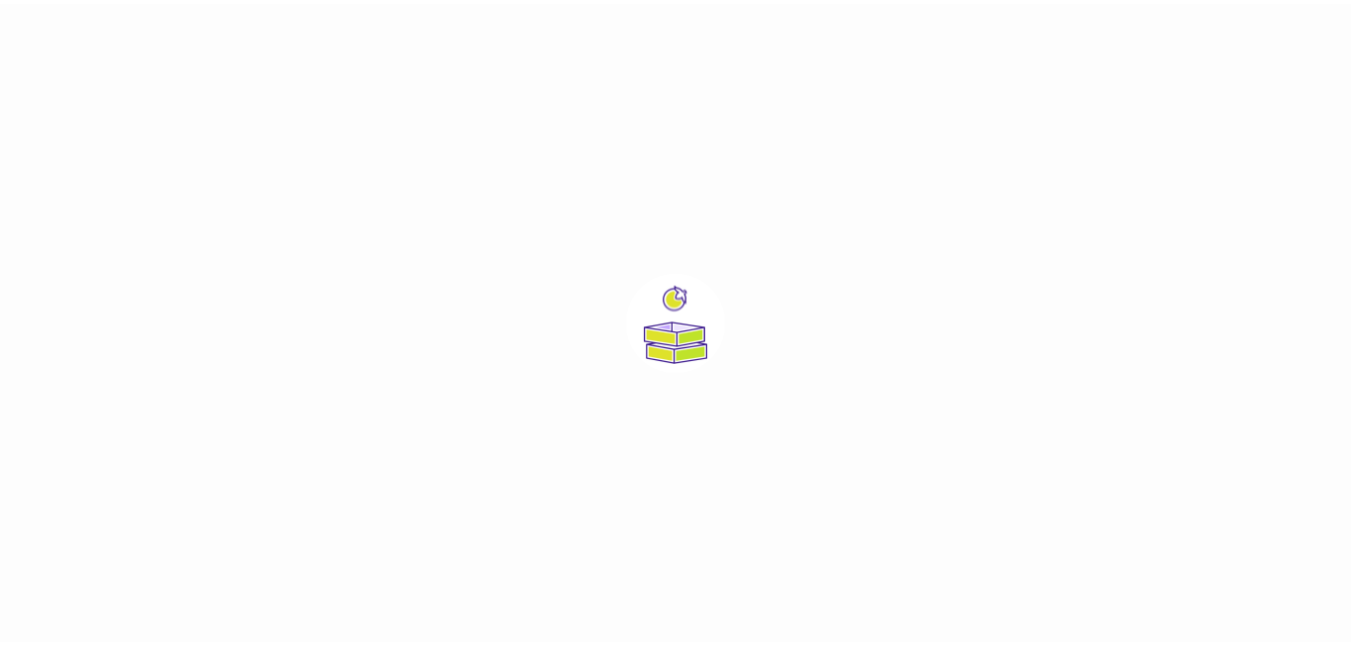 scroll, scrollTop: 0, scrollLeft: 0, axis: both 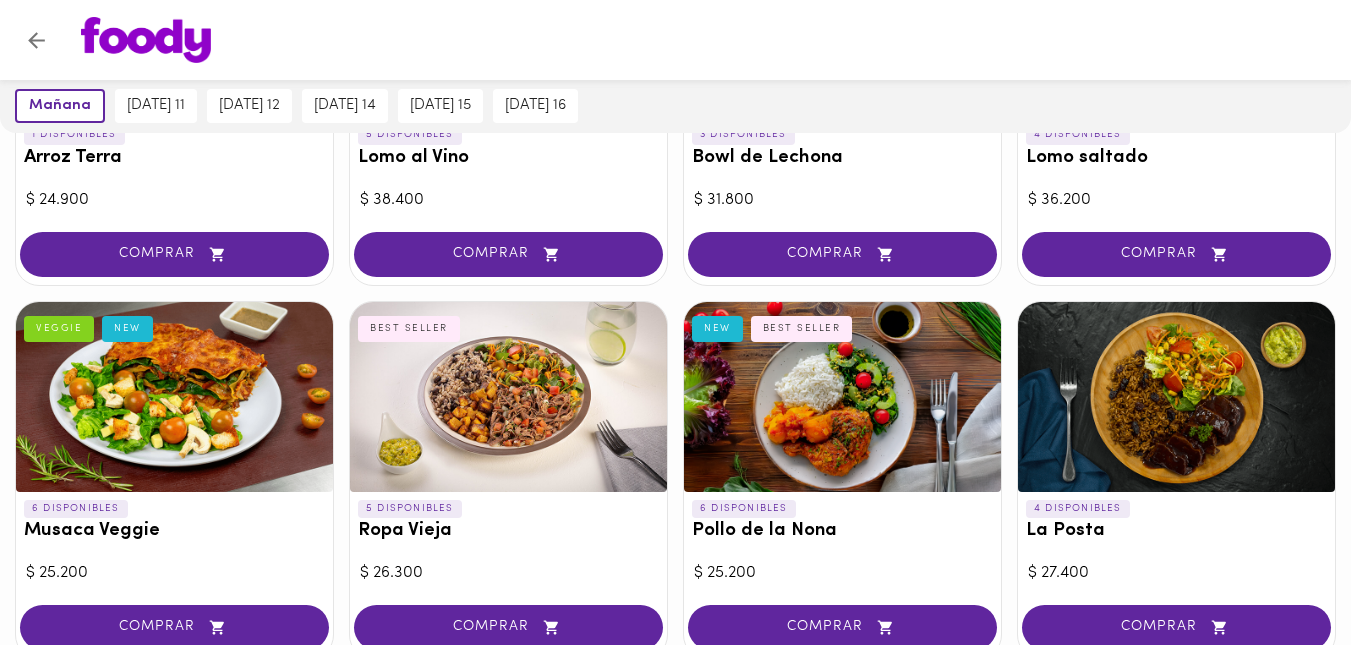 click at bounding box center (174, 397) 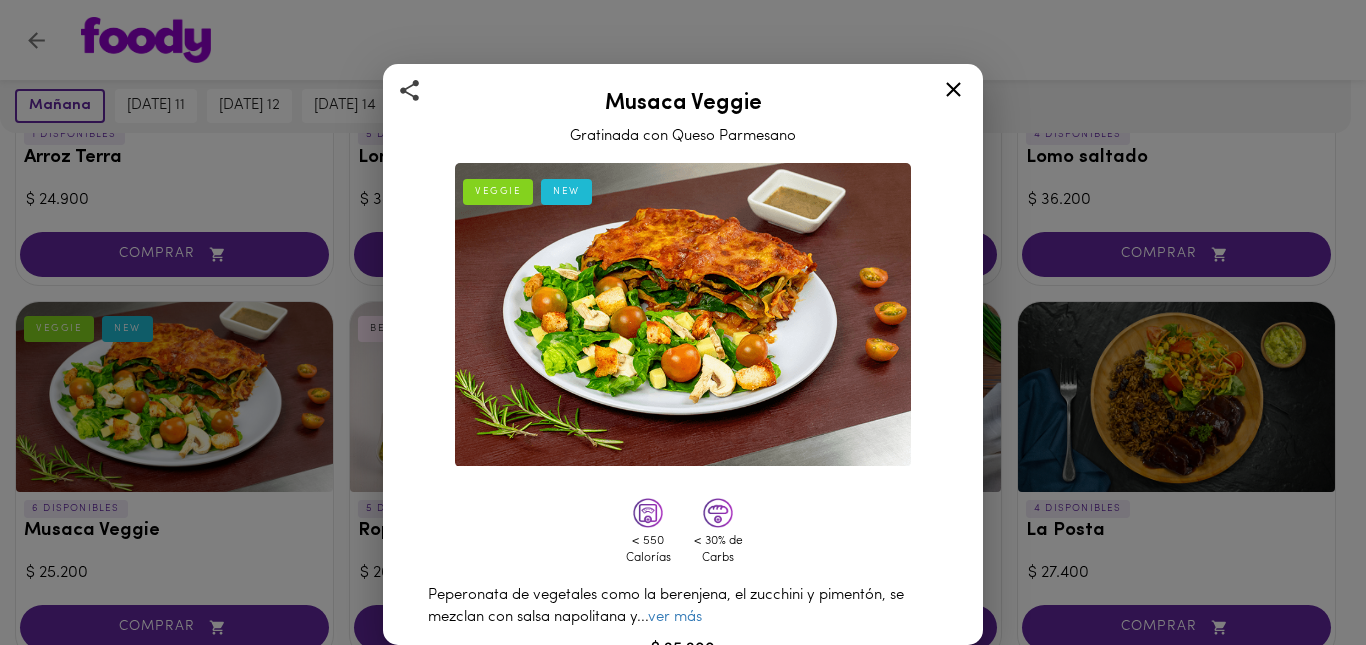 scroll, scrollTop: 105, scrollLeft: 0, axis: vertical 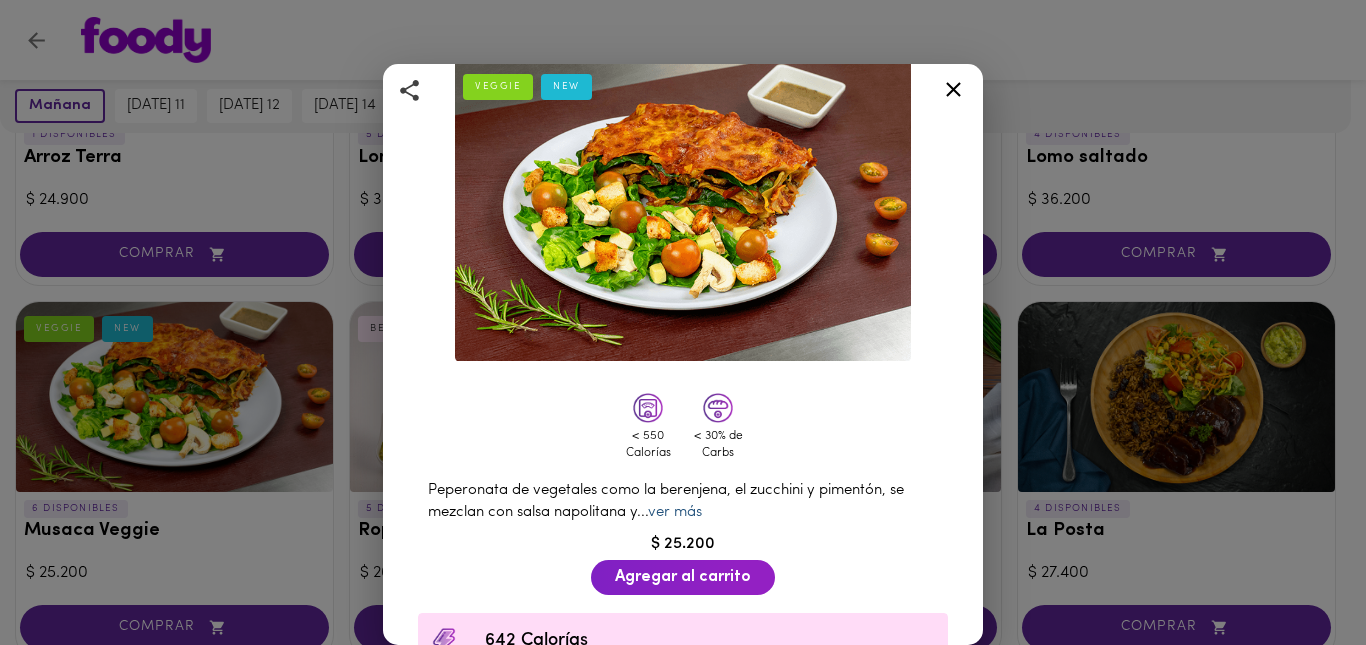 click on "ver más" at bounding box center [675, 512] 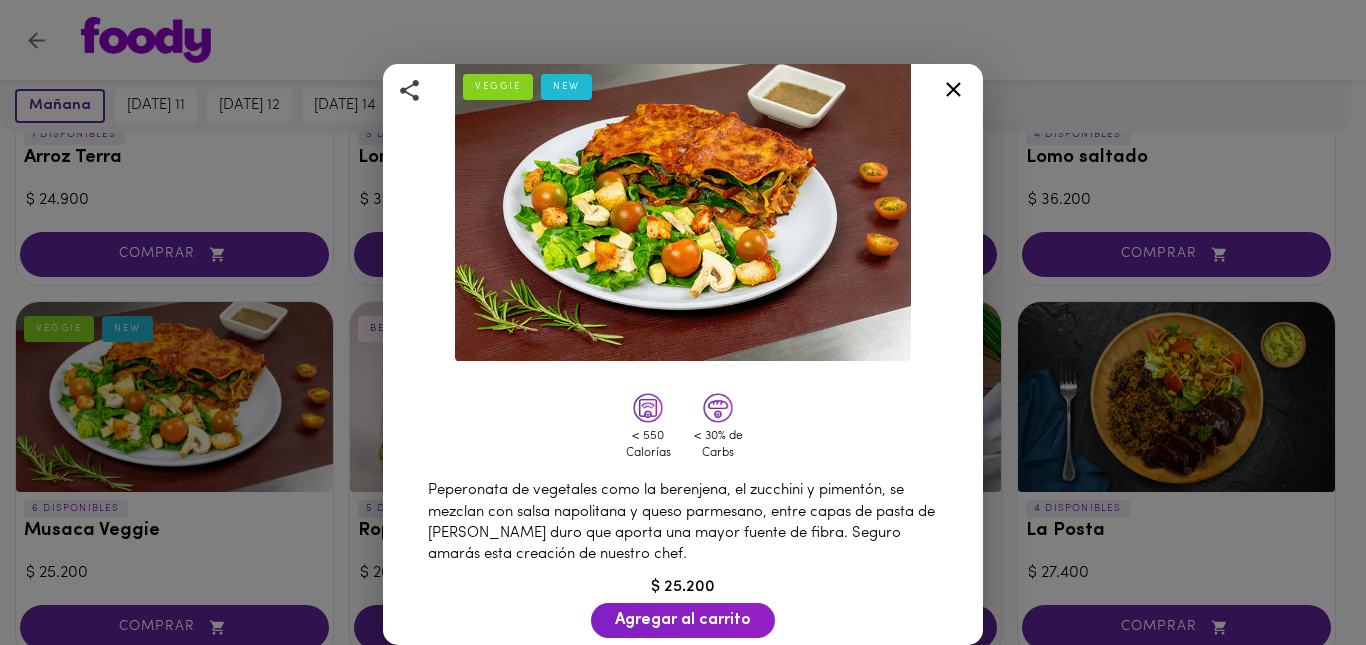click 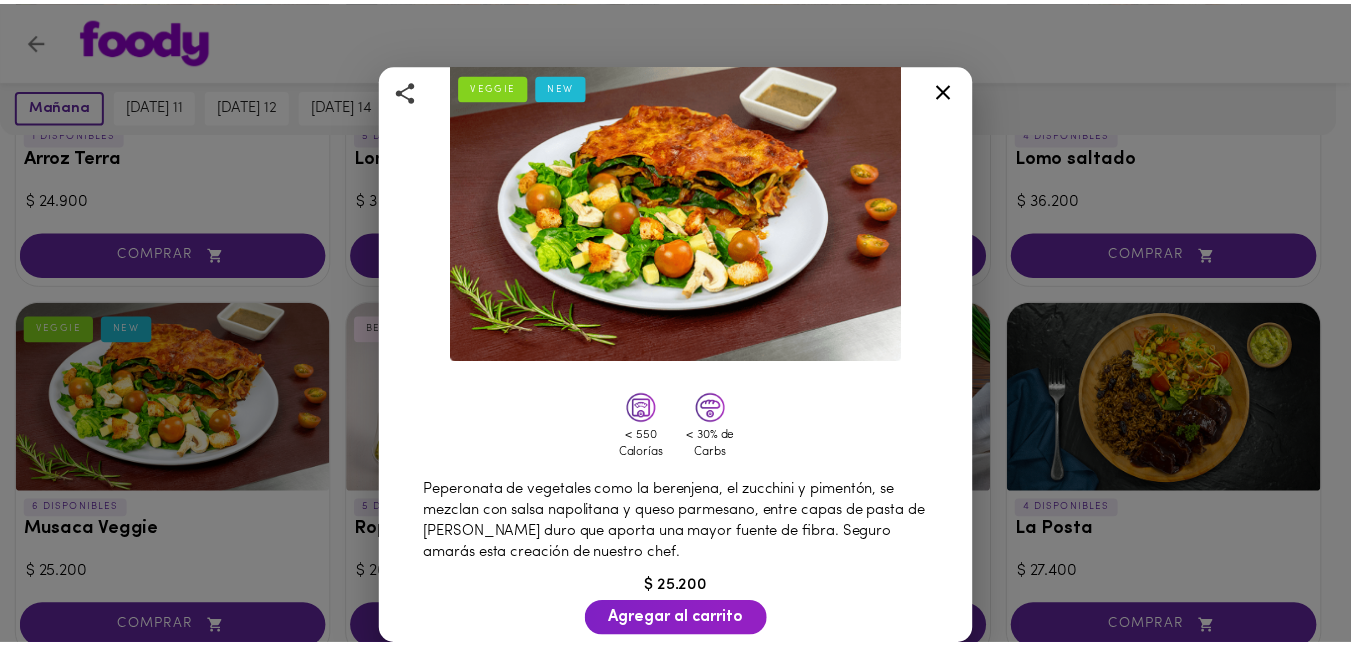 scroll, scrollTop: 0, scrollLeft: 0, axis: both 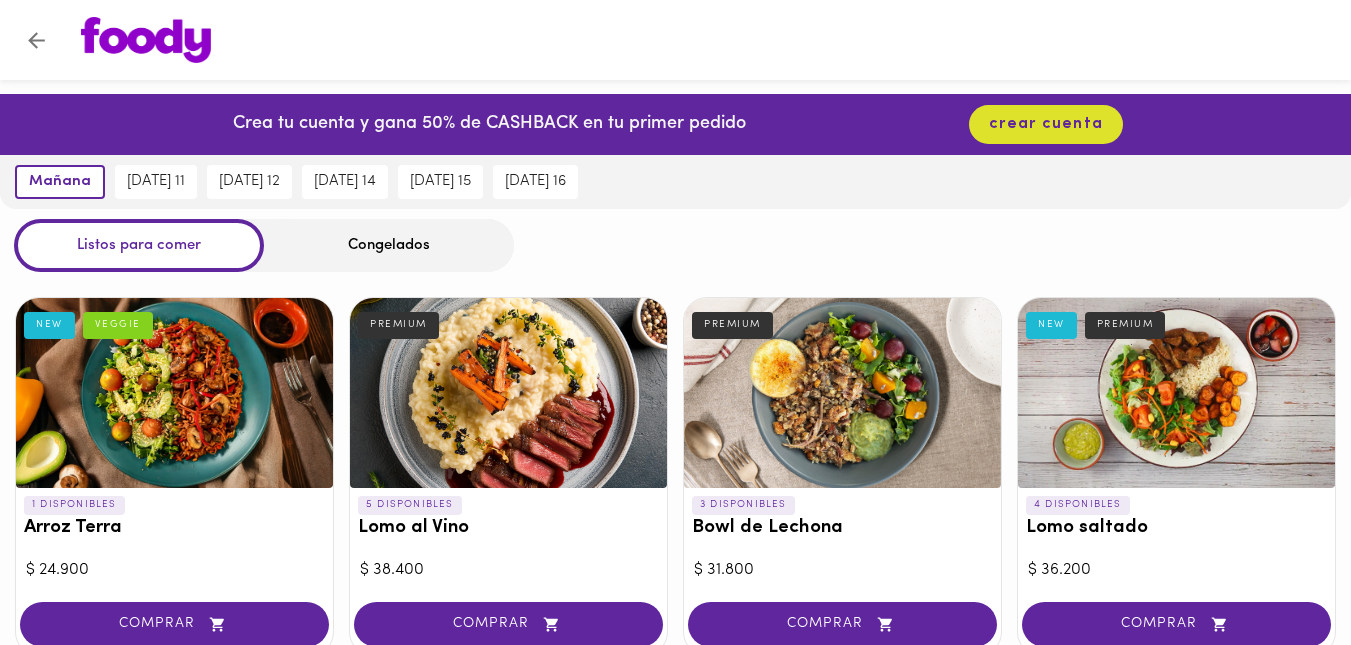 click at bounding box center (508, 393) 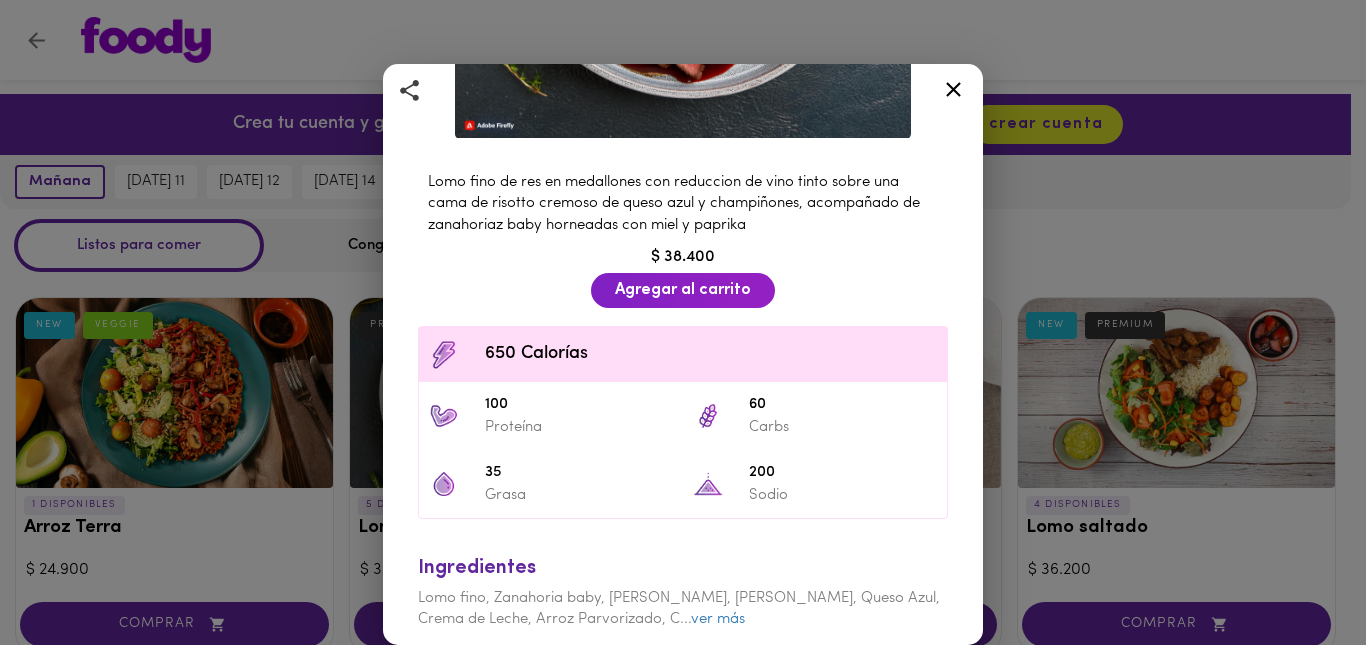 scroll, scrollTop: 478, scrollLeft: 0, axis: vertical 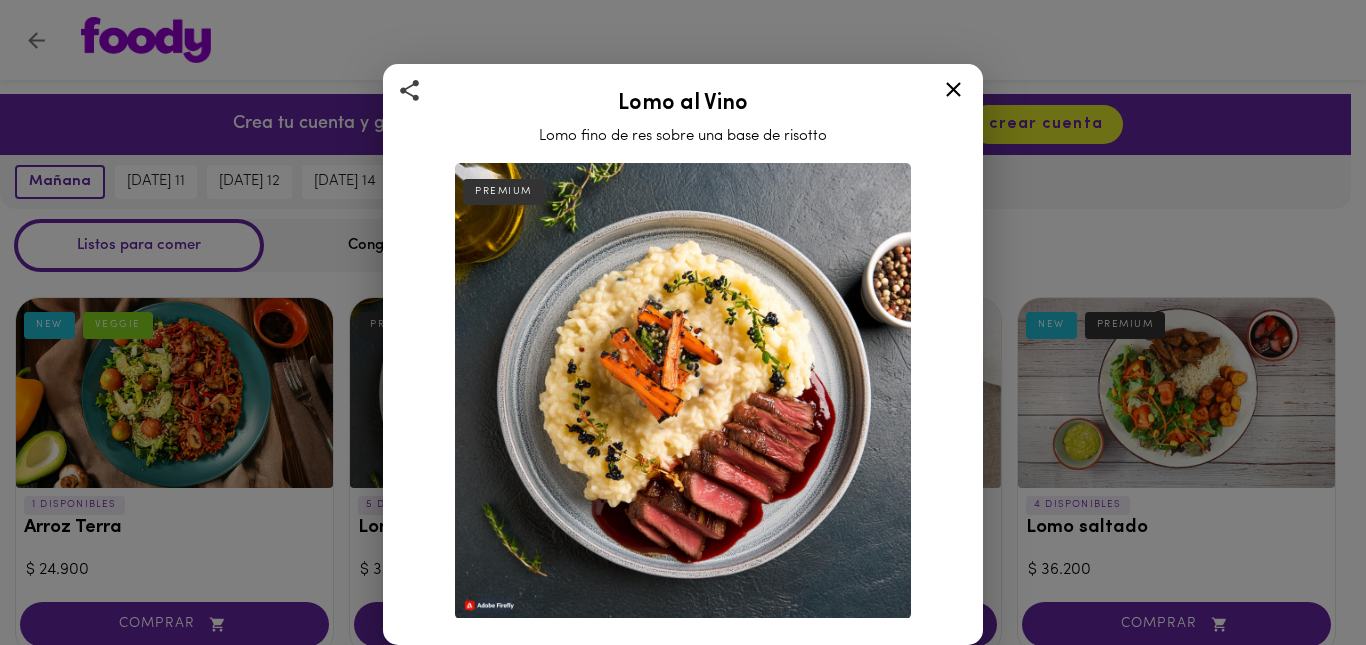 click 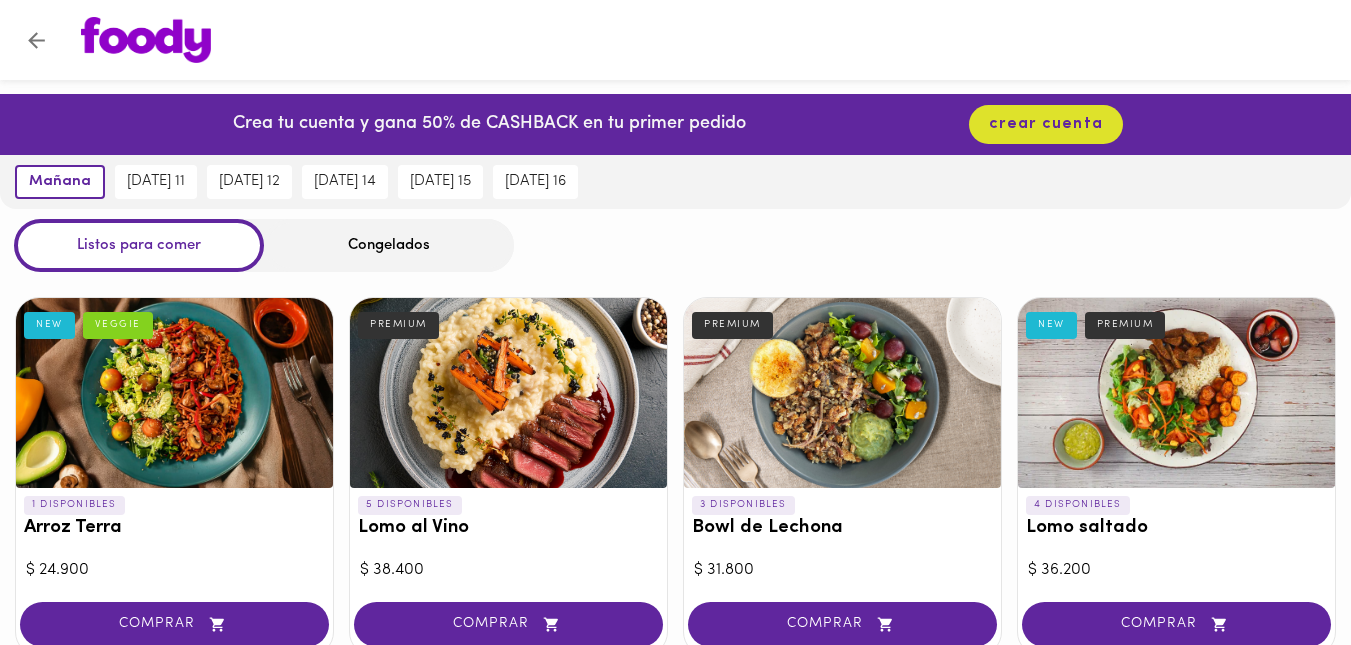 click at bounding box center (1176, 393) 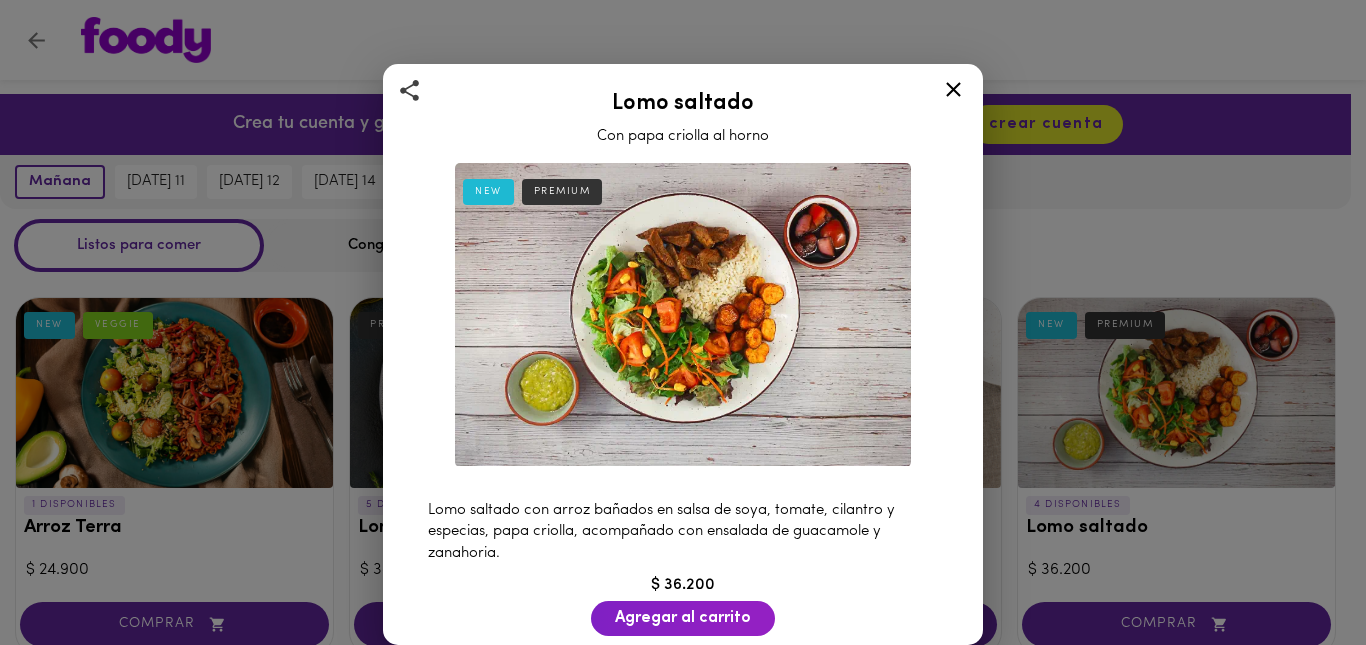 click 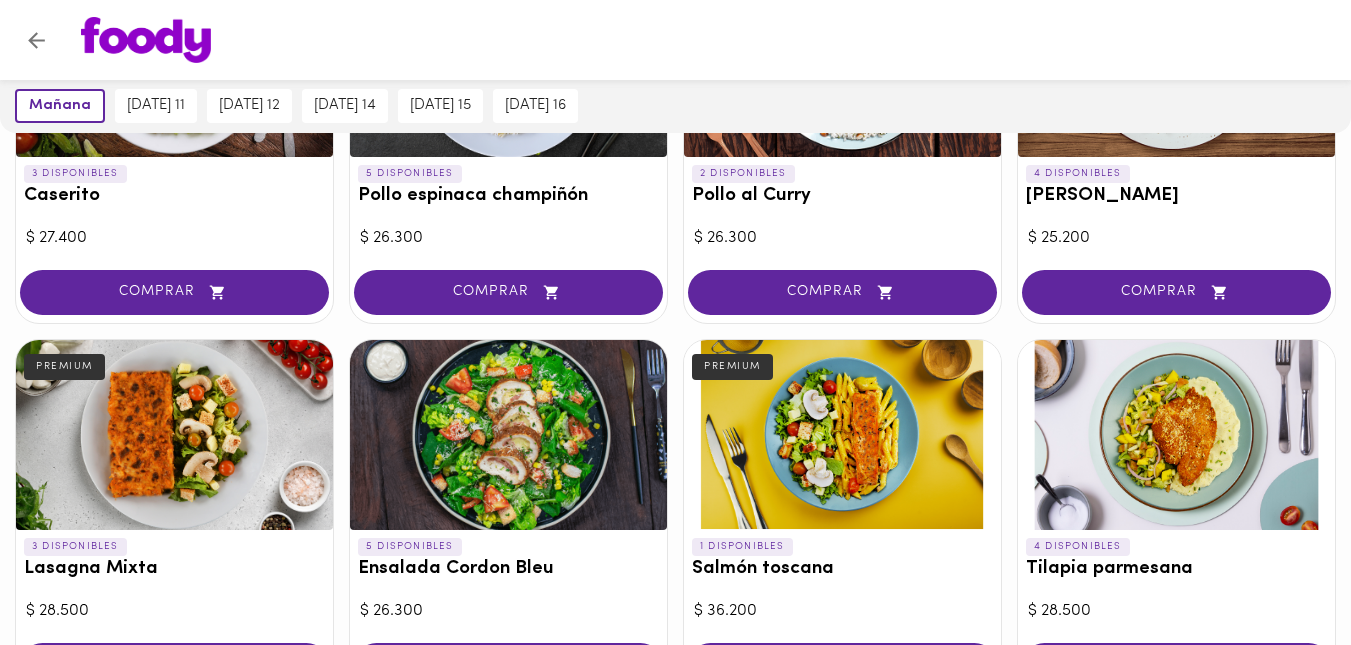scroll, scrollTop: 1139, scrollLeft: 0, axis: vertical 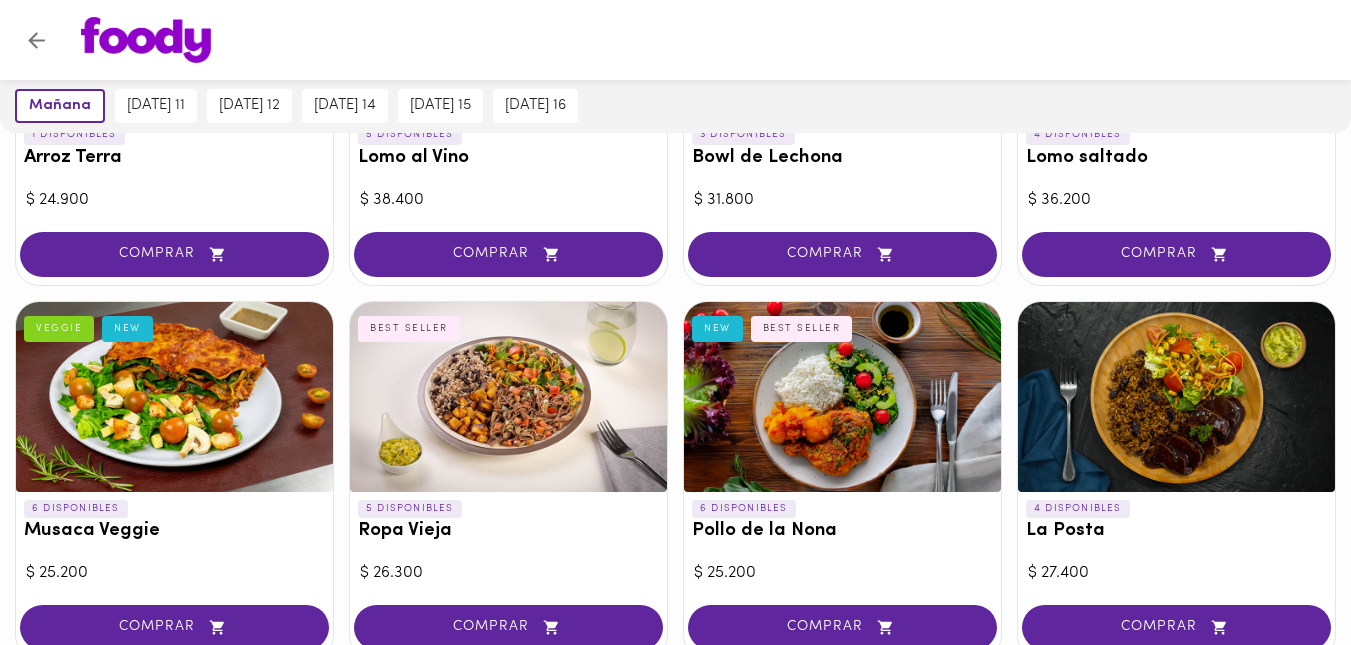 click at bounding box center [1176, 397] 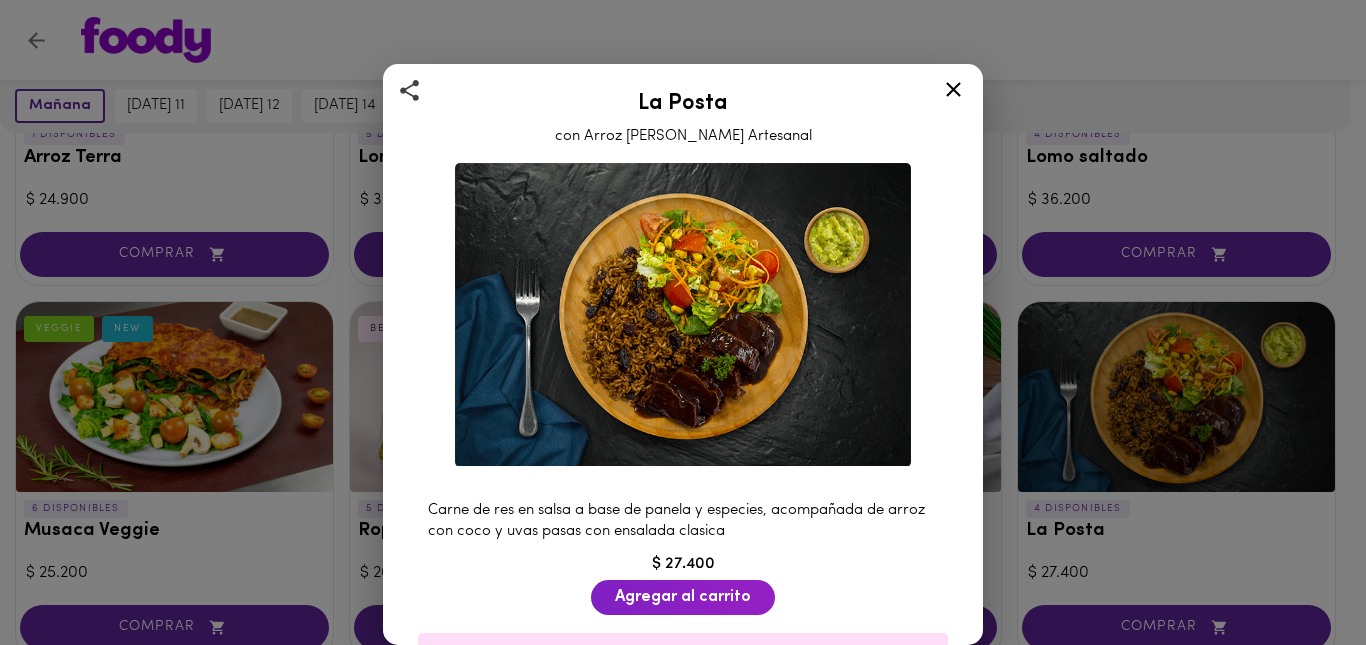 click 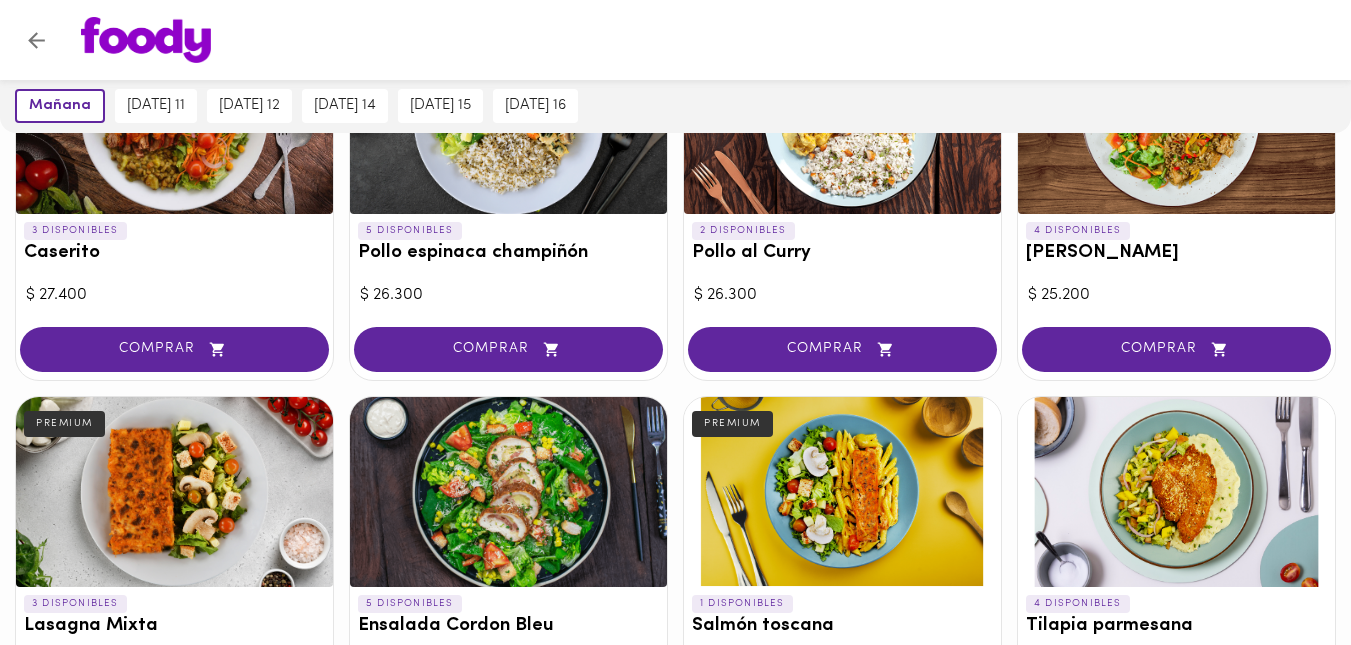 scroll, scrollTop: 1026, scrollLeft: 0, axis: vertical 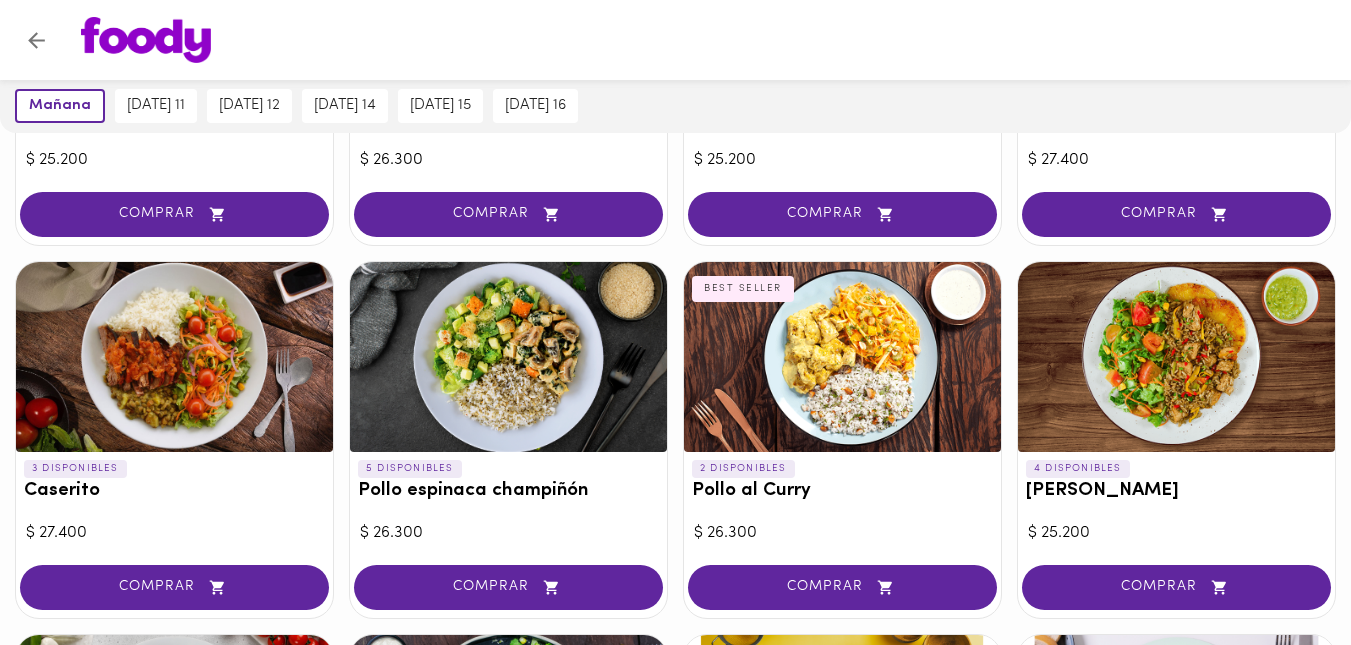 click at bounding box center [174, 357] 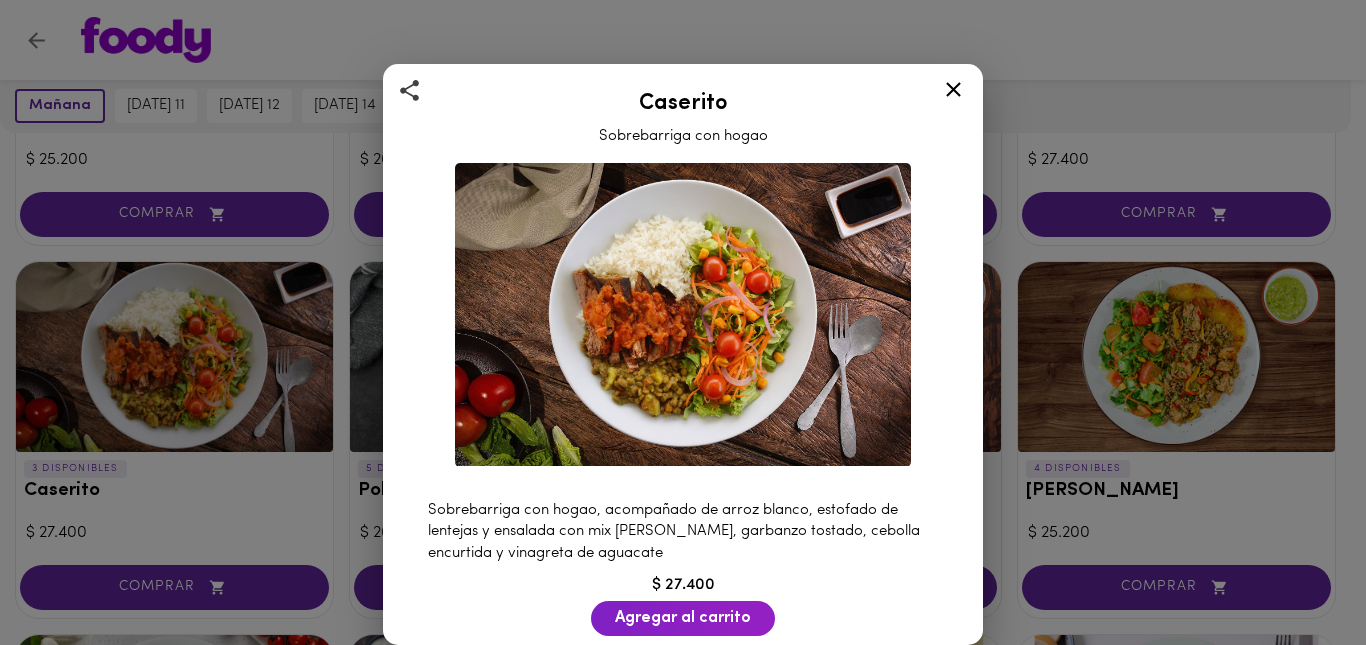 click 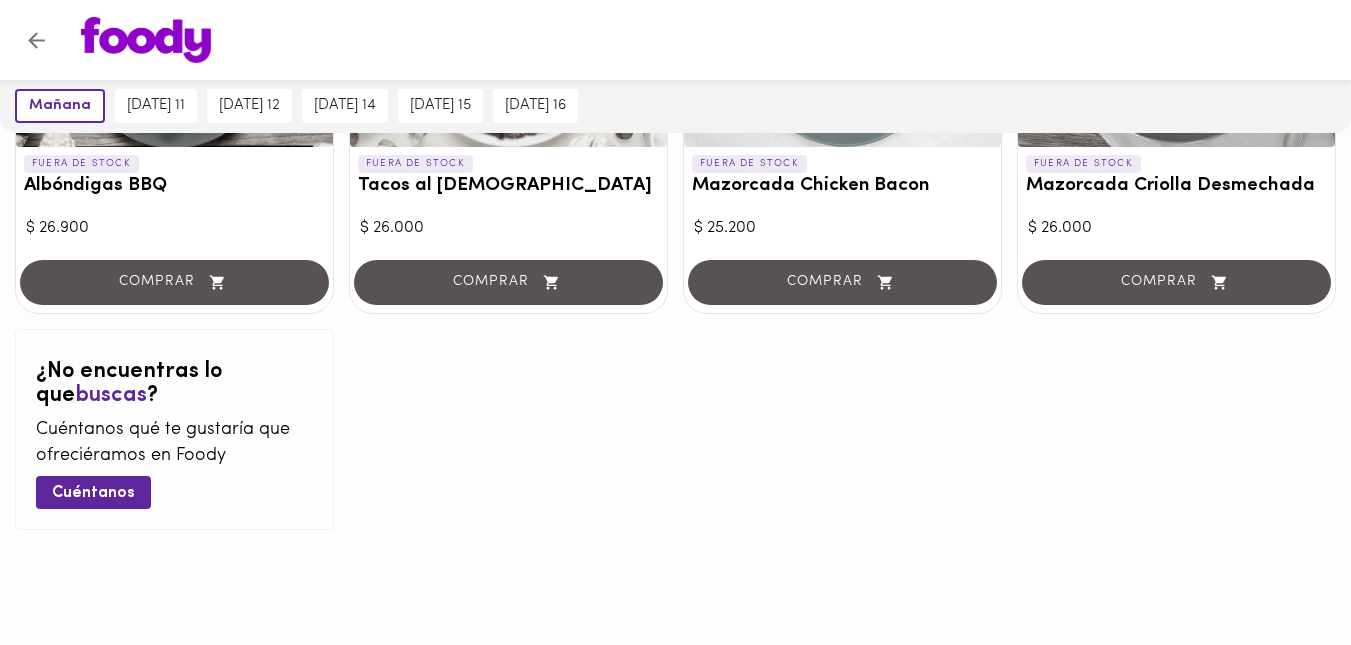 scroll, scrollTop: 0, scrollLeft: 0, axis: both 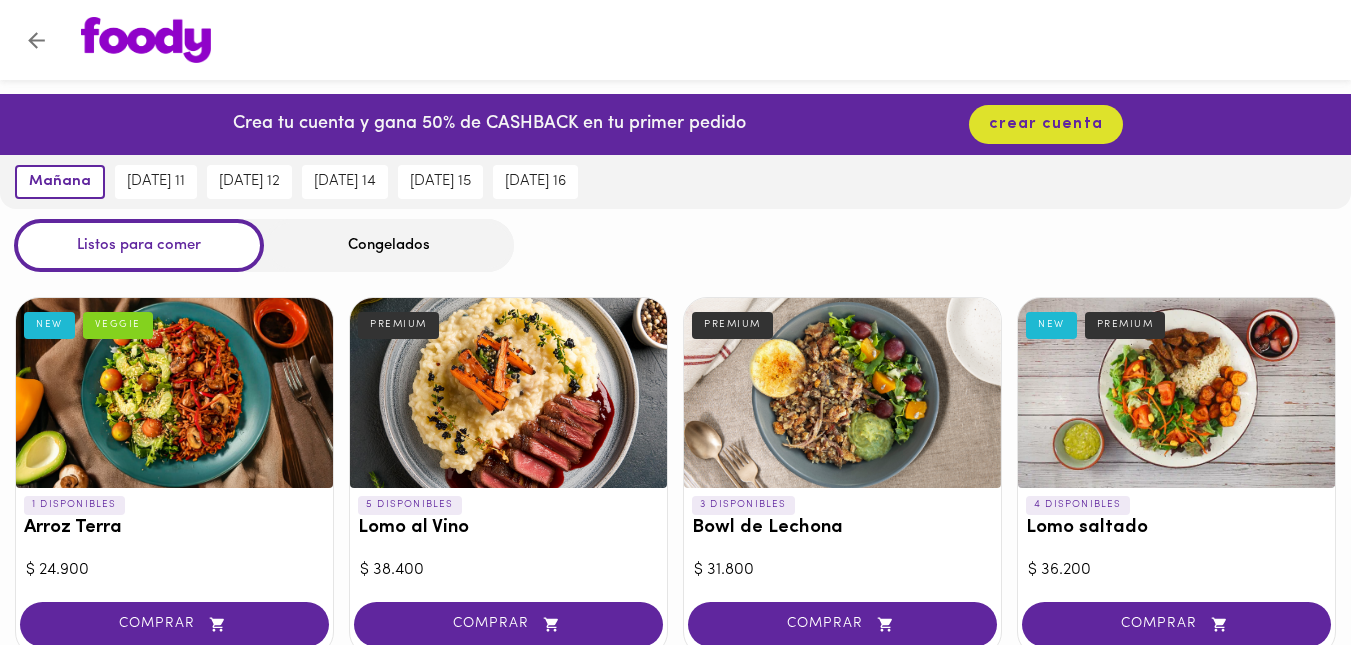click on "Congelados" at bounding box center [389, 245] 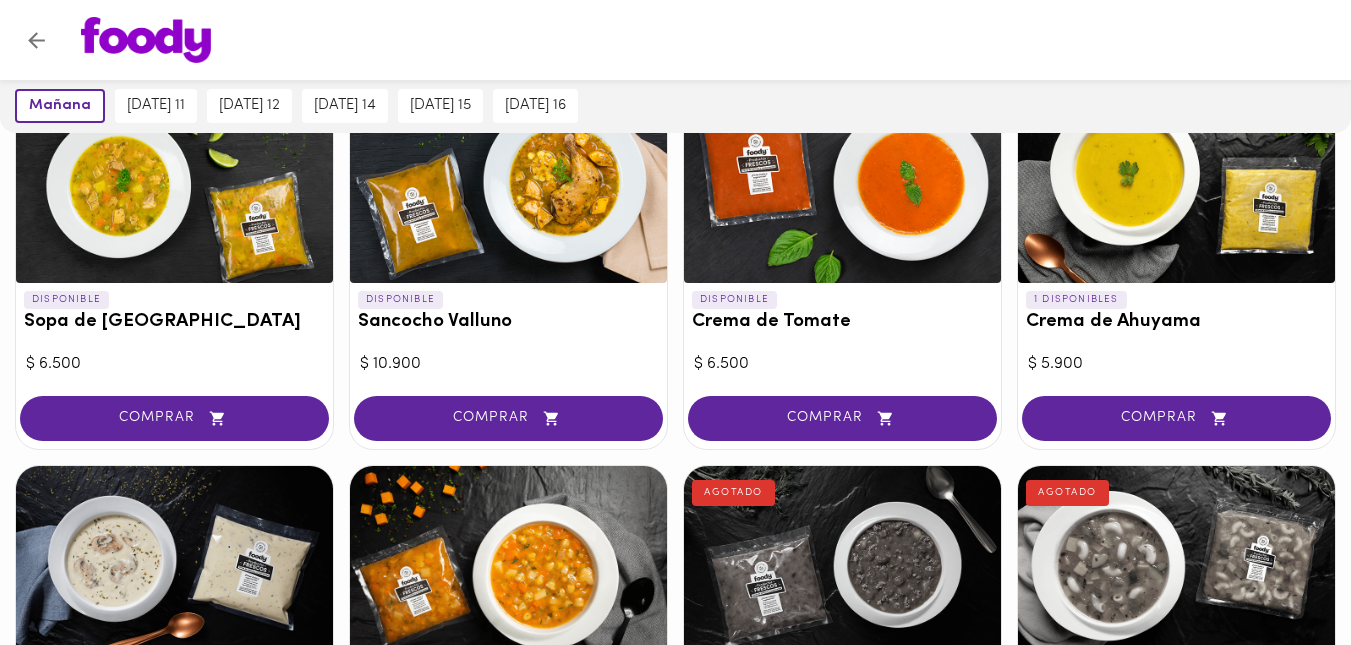 scroll, scrollTop: 825, scrollLeft: 0, axis: vertical 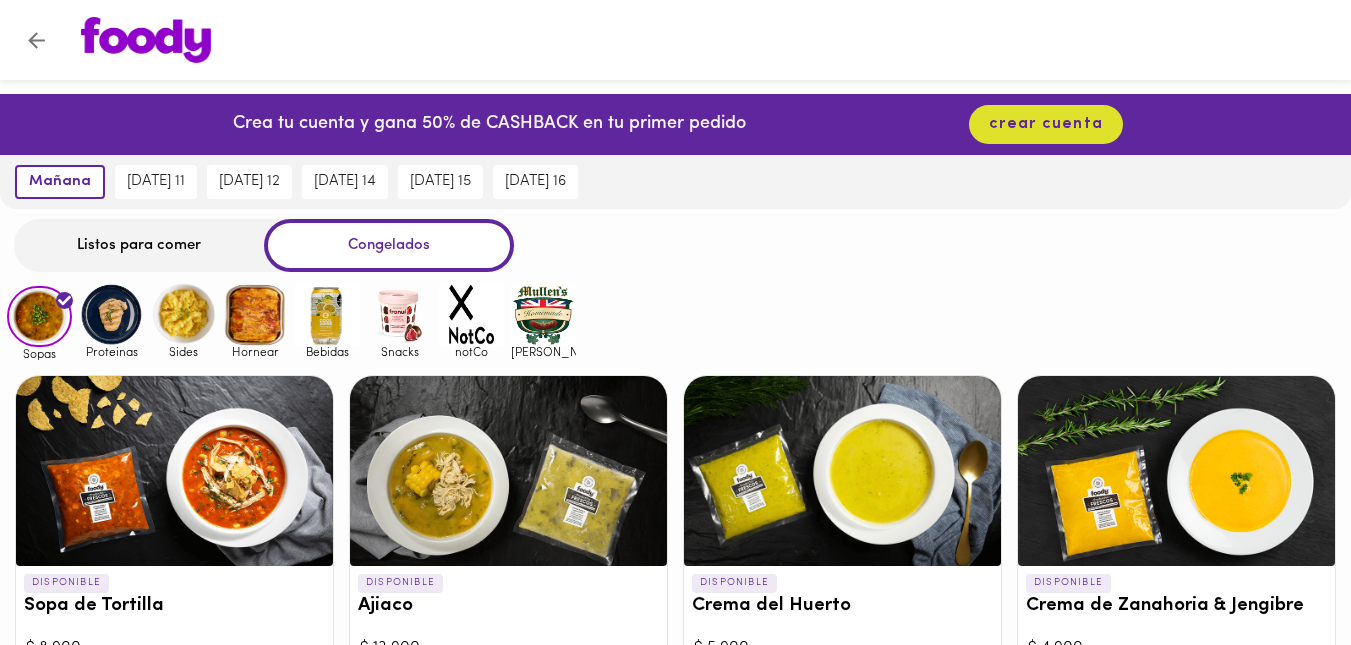 click at bounding box center [399, 314] 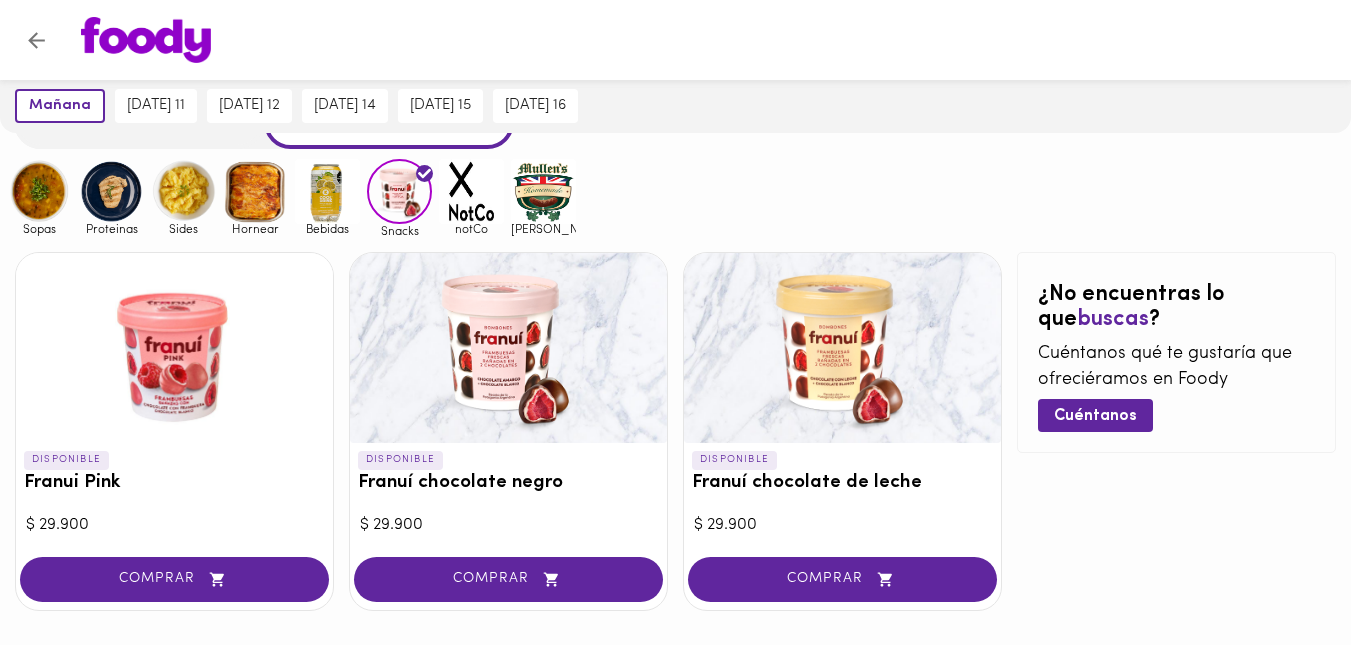 scroll, scrollTop: 0, scrollLeft: 0, axis: both 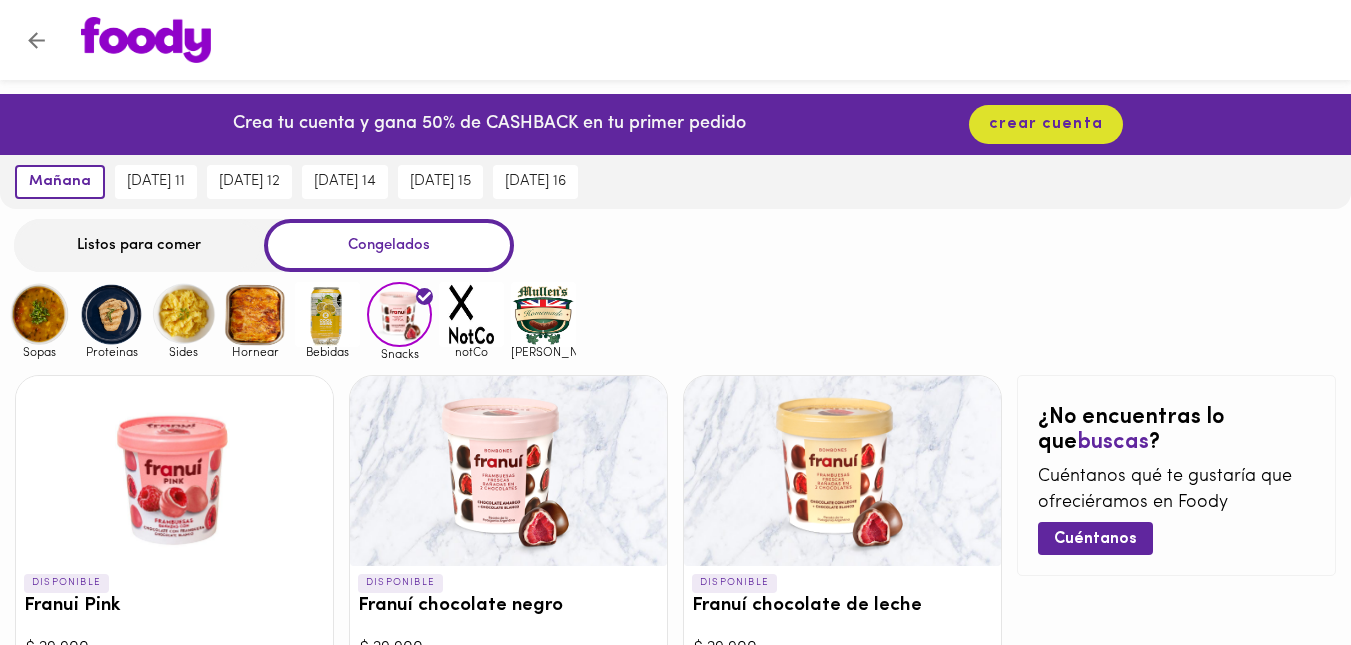 click at bounding box center (255, 314) 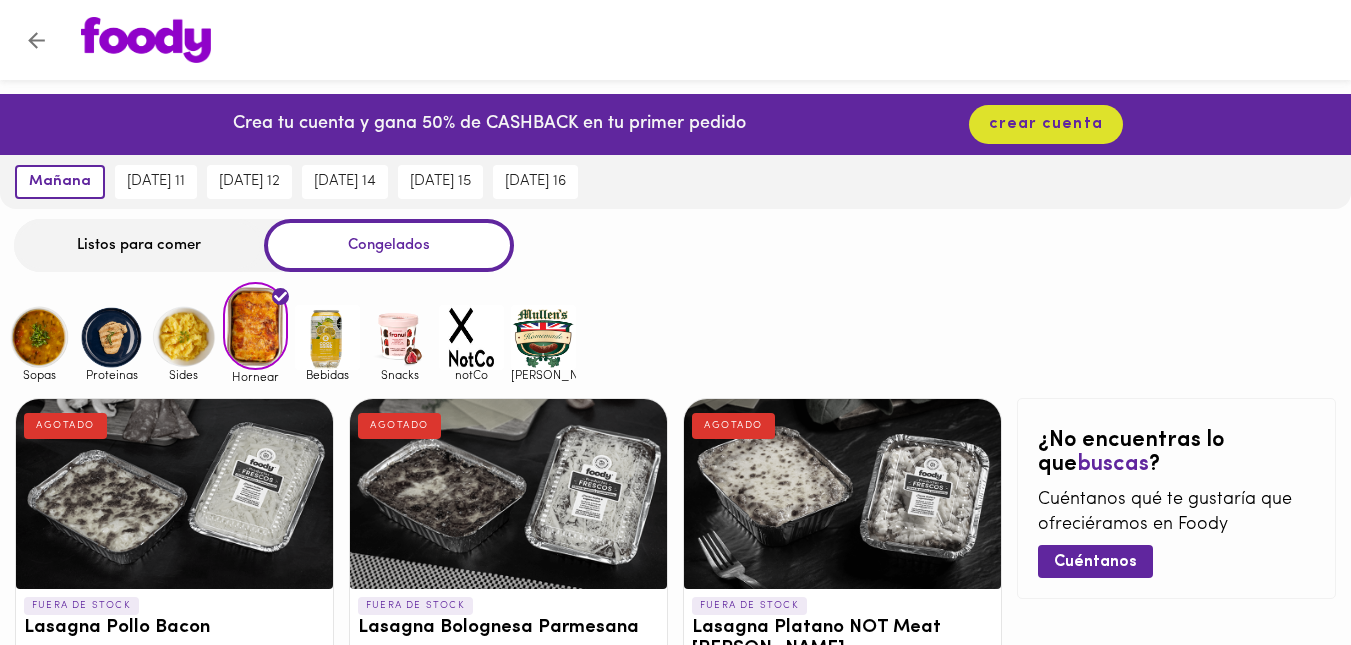 click at bounding box center [183, 337] 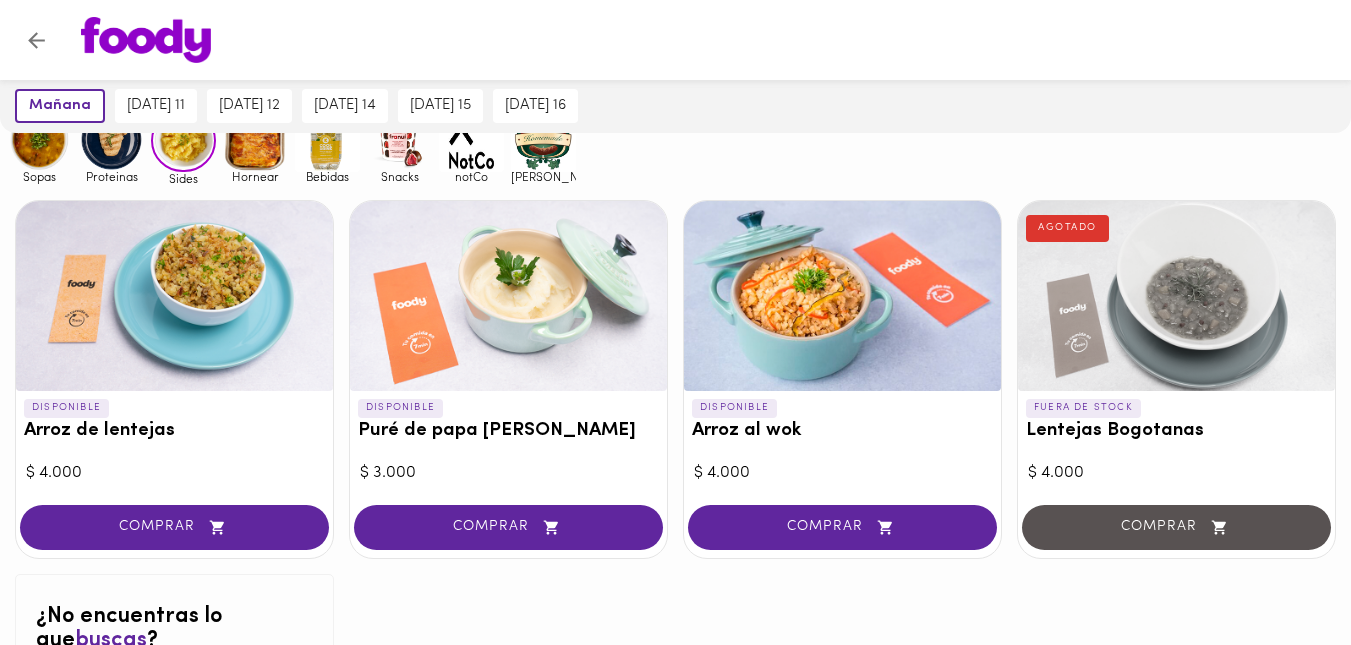 scroll, scrollTop: 54, scrollLeft: 0, axis: vertical 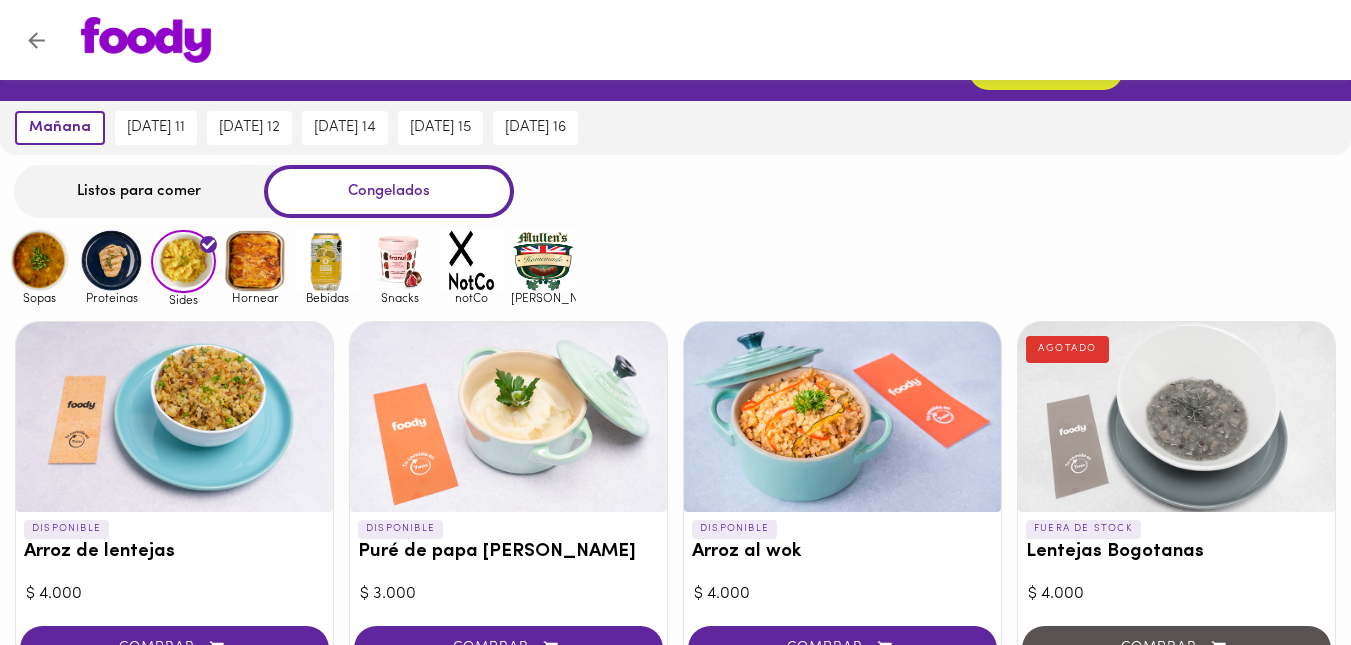 click at bounding box center [111, 260] 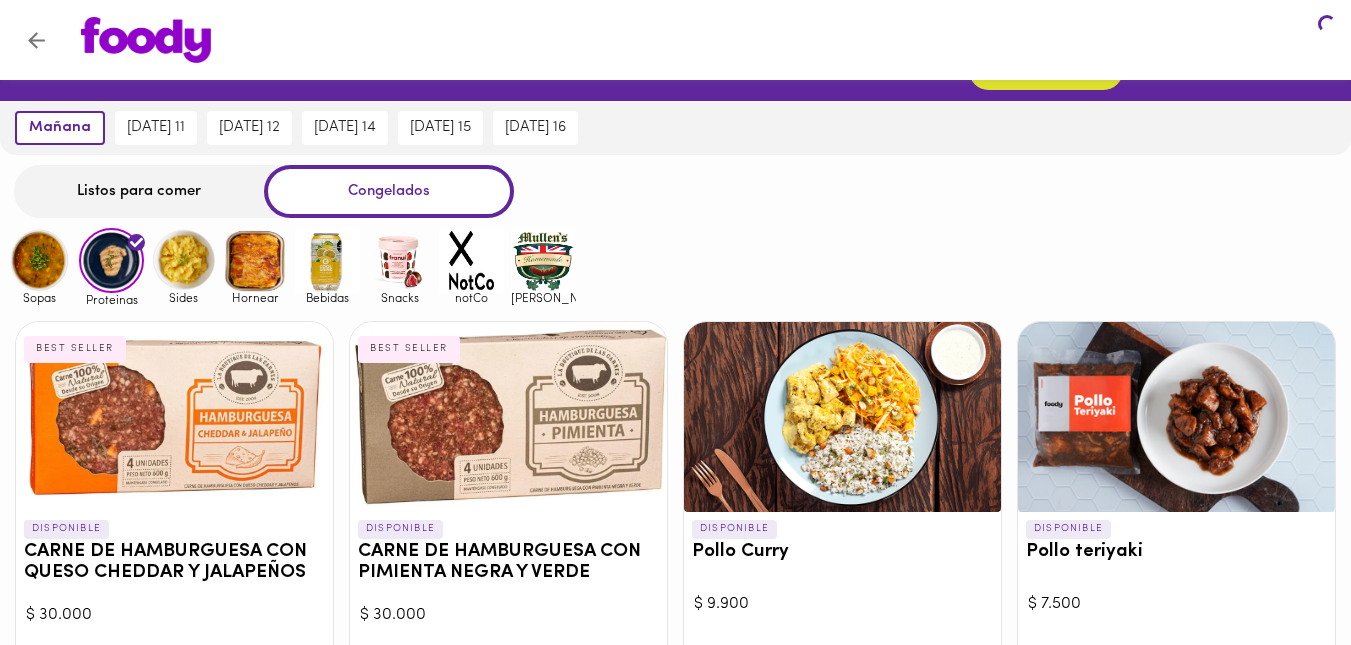 scroll, scrollTop: 0, scrollLeft: 0, axis: both 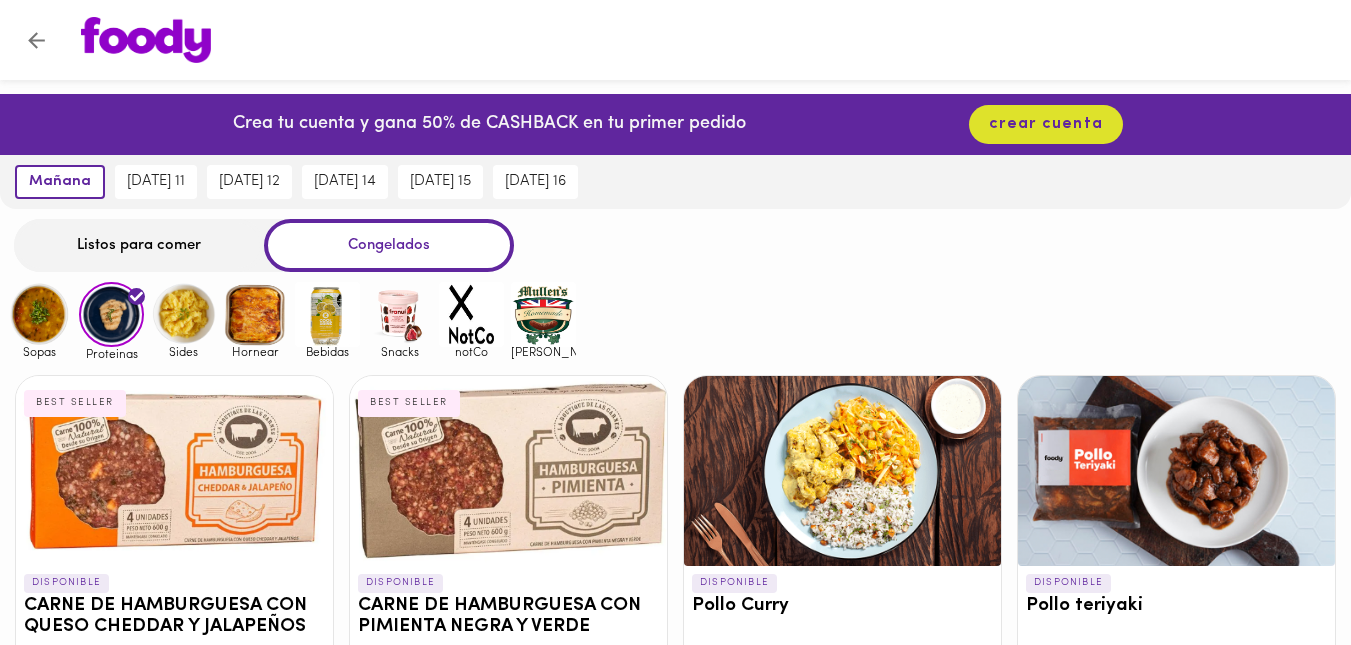 click at bounding box center (39, 314) 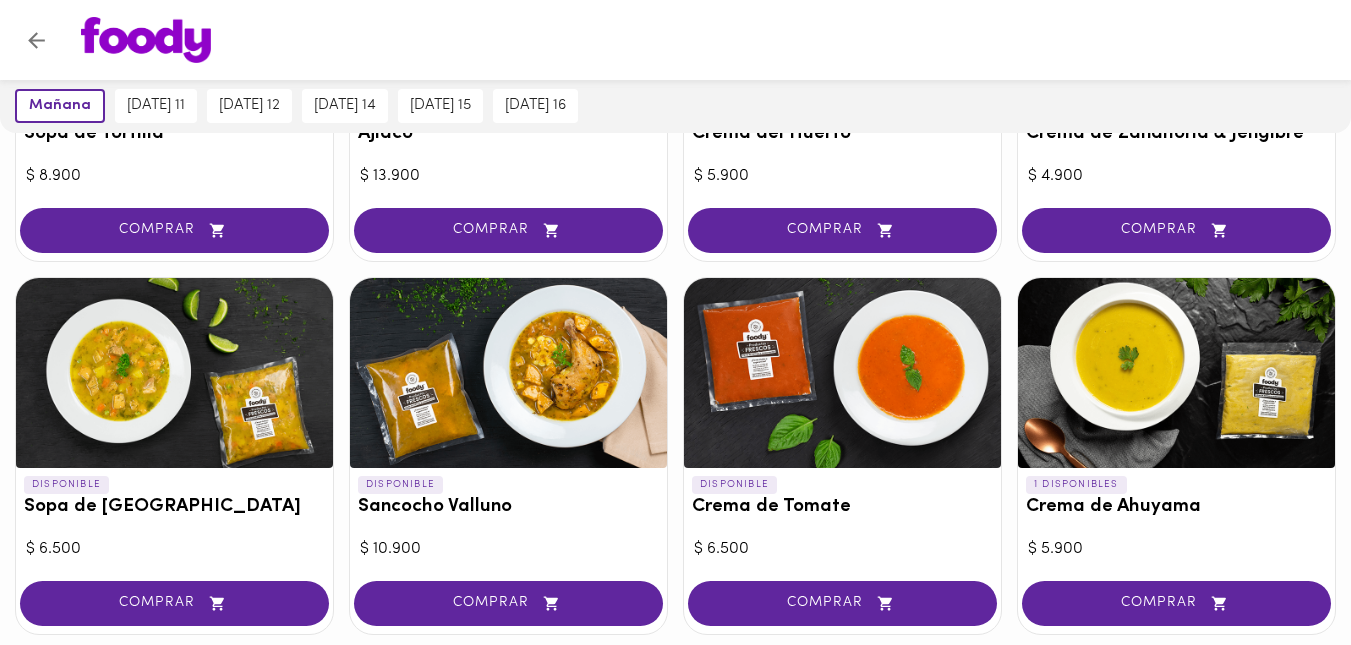 scroll, scrollTop: 0, scrollLeft: 0, axis: both 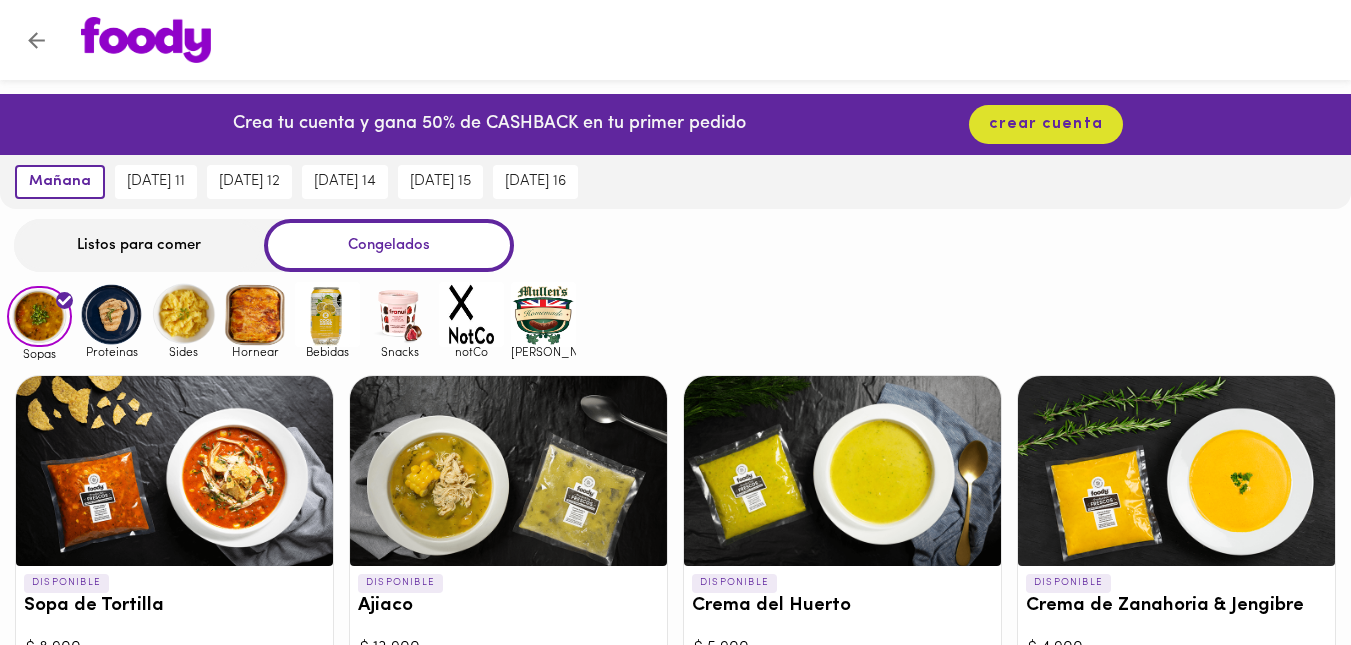 click on "Listos para comer" at bounding box center (139, 245) 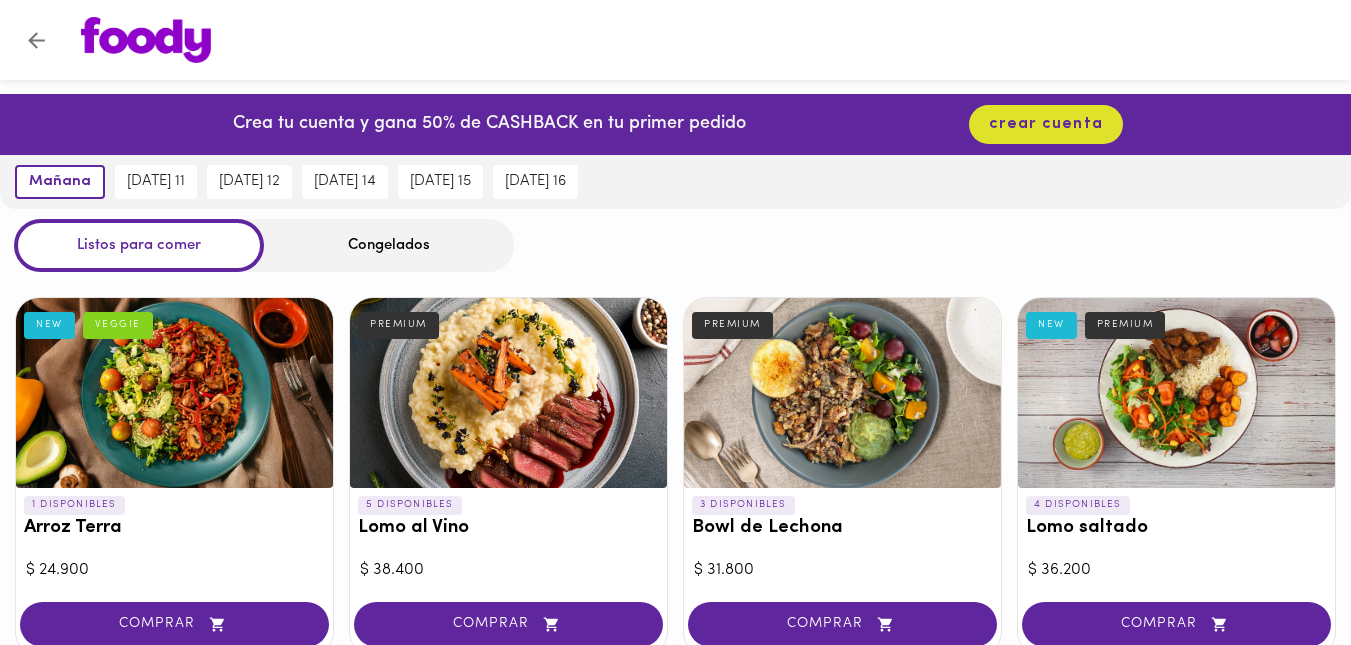 scroll, scrollTop: 56, scrollLeft: 0, axis: vertical 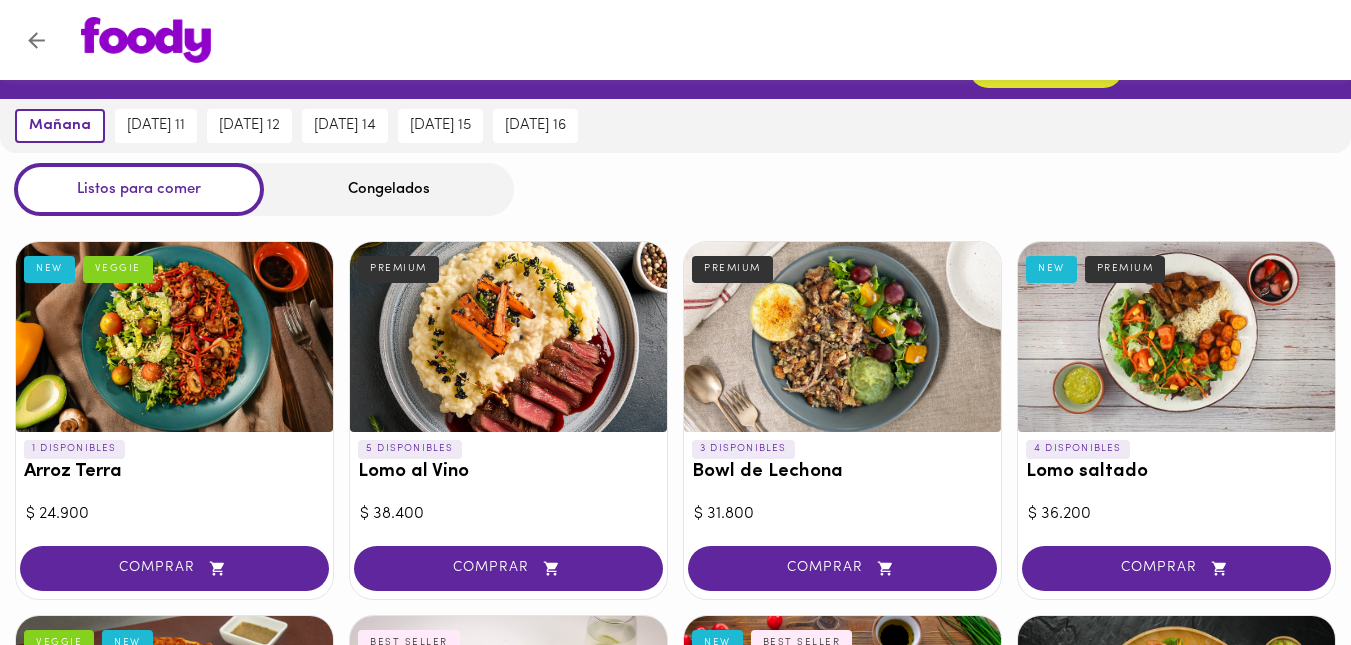 click at bounding box center [1176, 337] 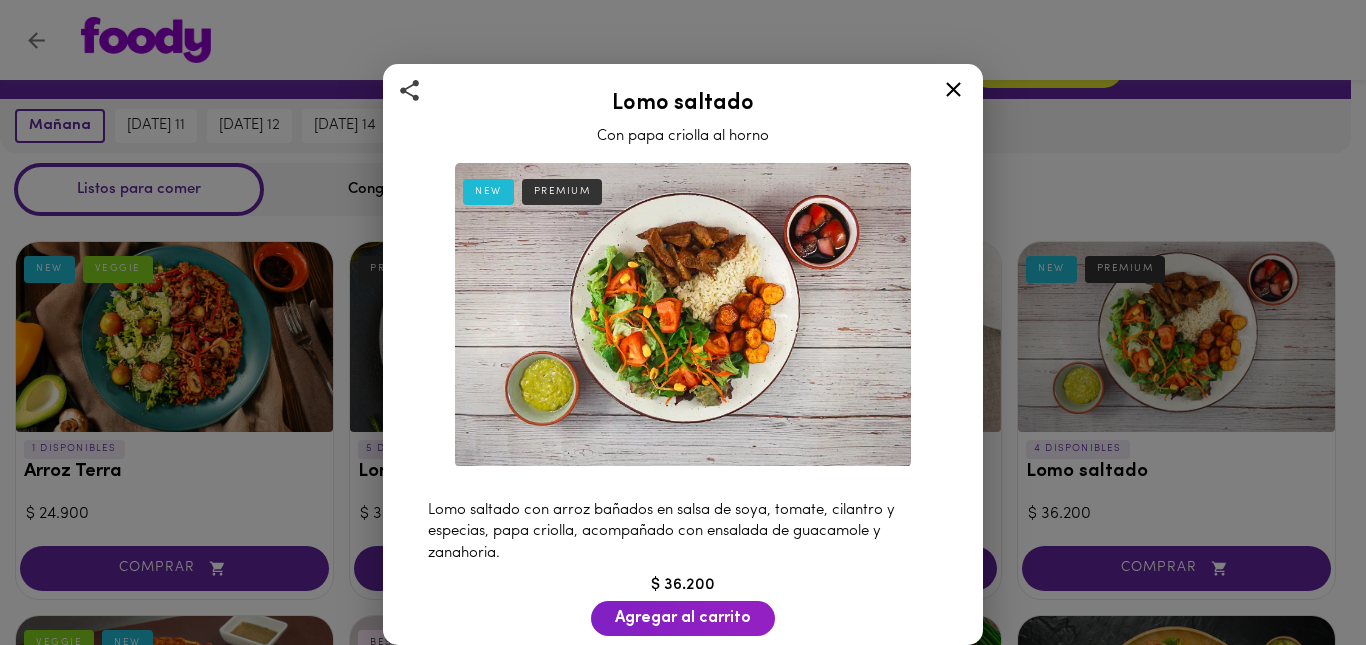 click at bounding box center [953, 93] 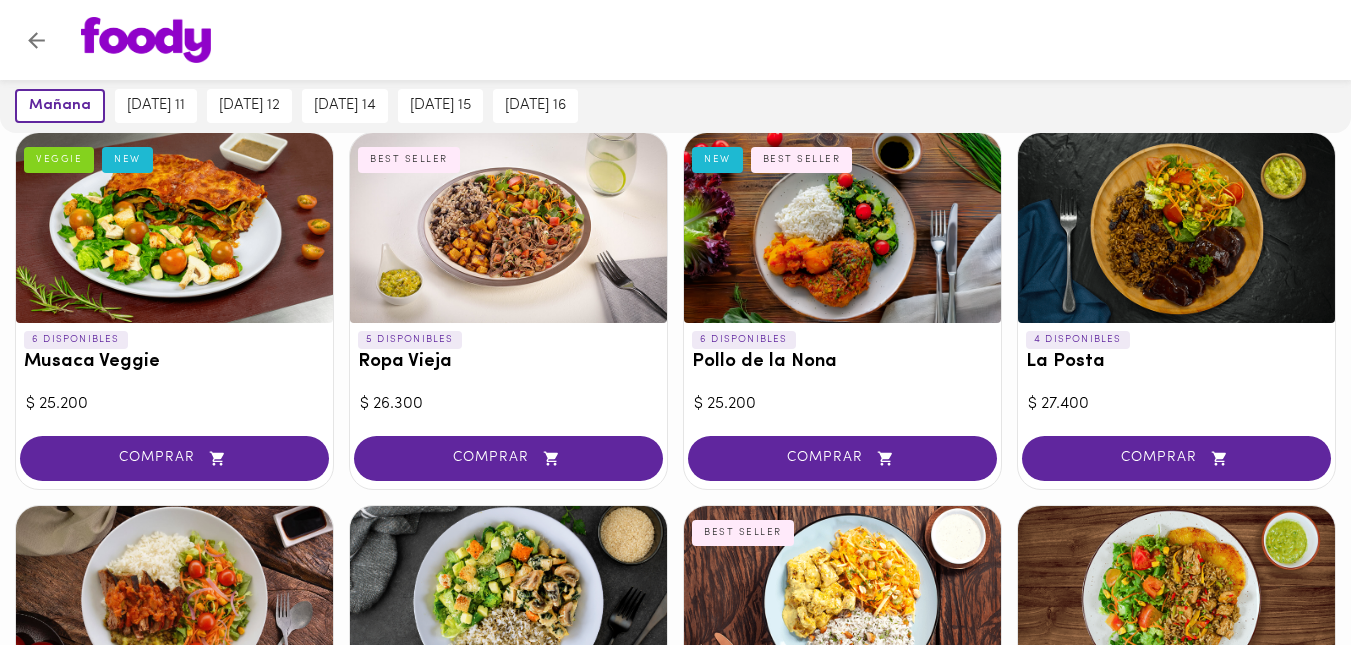 scroll, scrollTop: 754, scrollLeft: 0, axis: vertical 